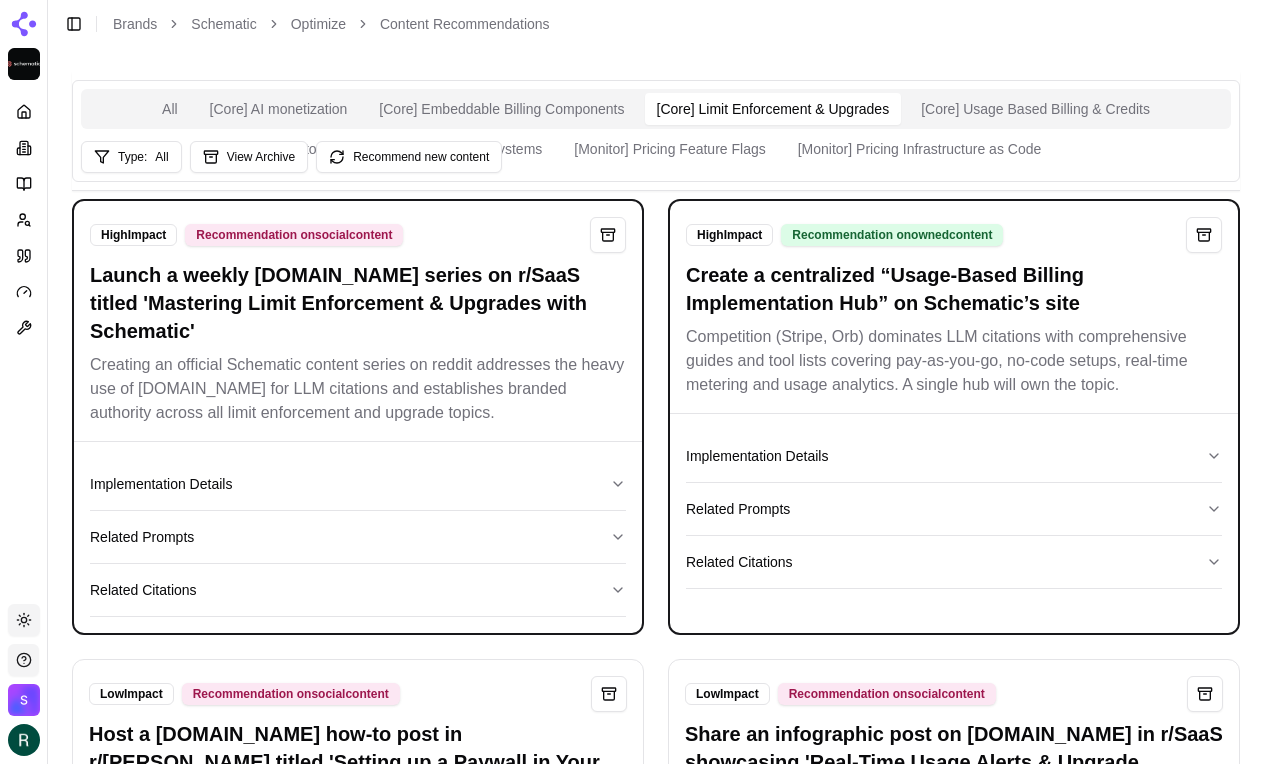 scroll, scrollTop: 1707, scrollLeft: 0, axis: vertical 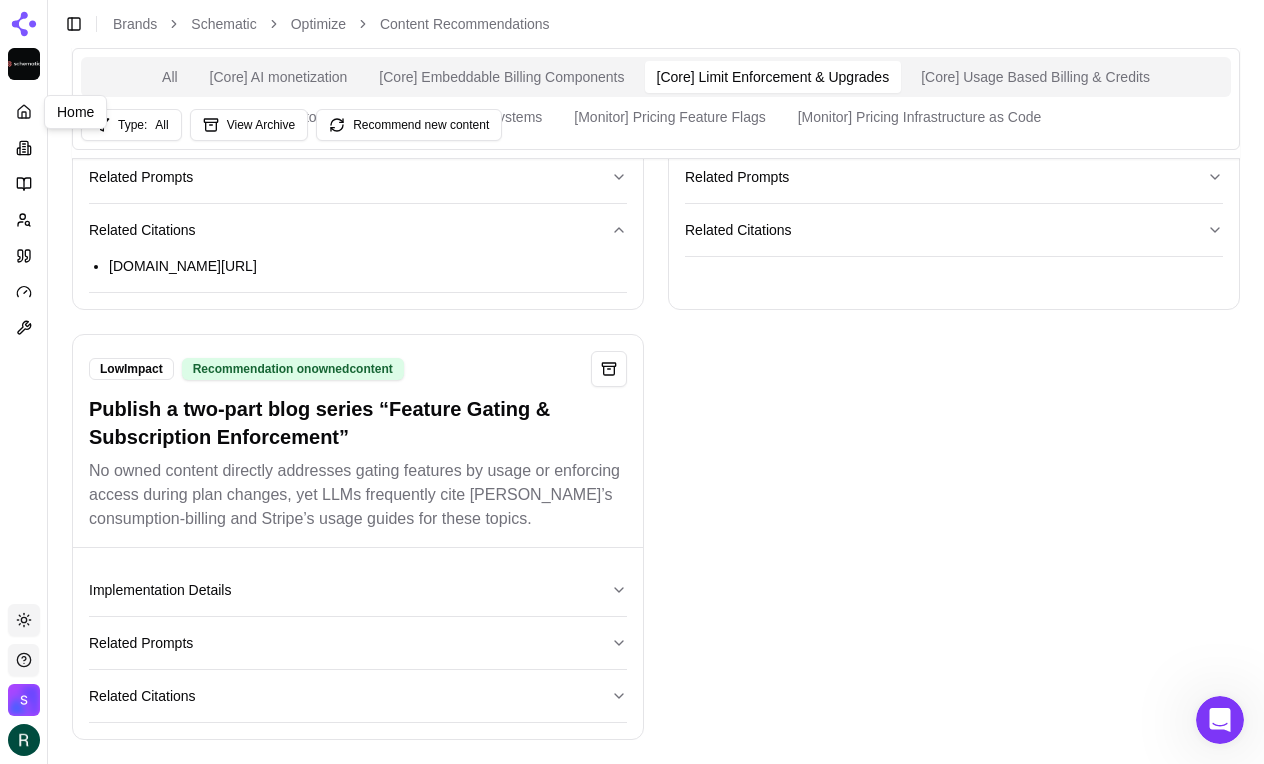 click 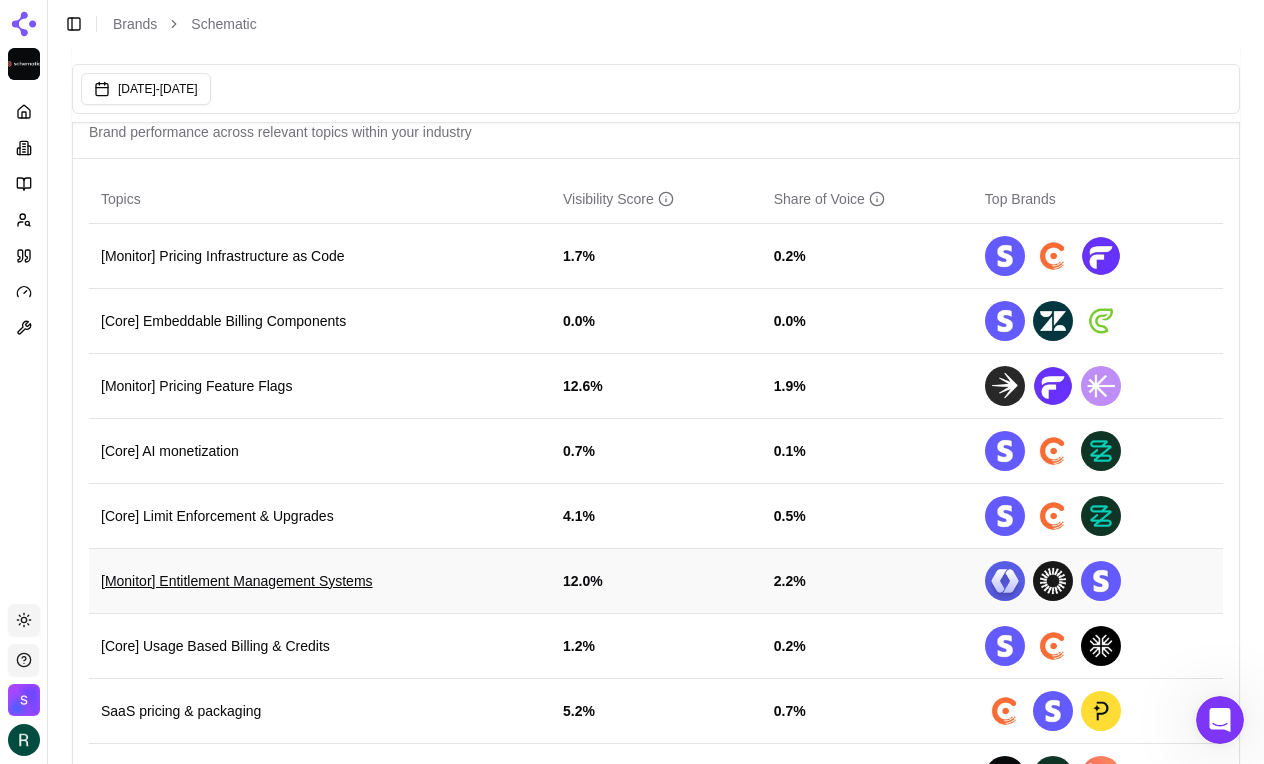 scroll, scrollTop: 694, scrollLeft: 0, axis: vertical 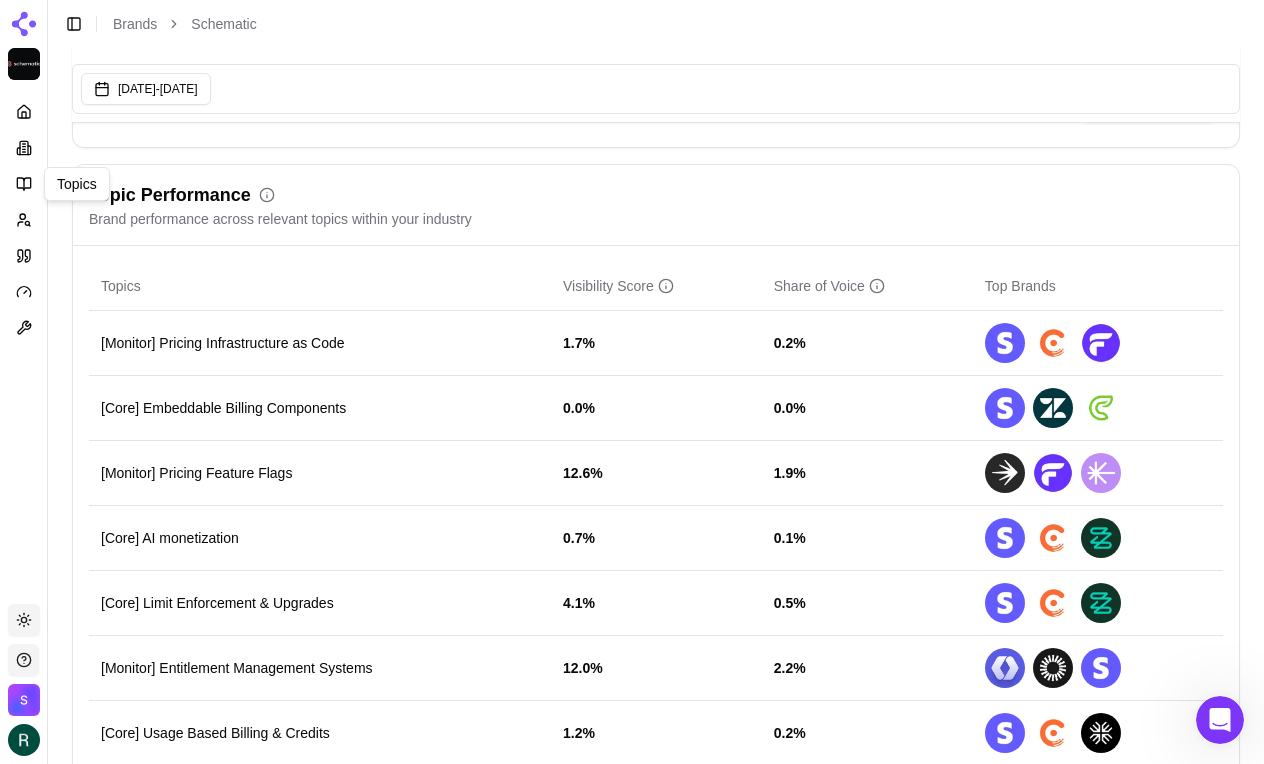 click on "Platform Topics Topics Toggle theme Schematic   Toggle Sidebar Brands Schematic Last updated:  [DATE] 10:47 AM Jun 07, 2025  -  [DATE] Schematic Developer-First SaaS Monetization Tools Visibility Score Percentage of AI answers that mention your brand Visibility Score Share of Voice 1.3 % 0.4 % vs last week   [DATE] - [DATE] Jun - [DATE] Jun - [DATE] [DATE] - 13 [DATE] 0% 8% 16% 31% Top 5 Brands Click to toggle 1 Stripe 28.0 % 3.7 % 2 Chargebee 23.5 % 0.8 % 3 Zuora 12.5 % 0.3 % 4 Recurly 12.1 % 0.3 % 5 Paddle 9.4 % 1.4 % 87 Schematic 1.3 % 0.4 % View all competitors Topic Performance Brand performance across relevant topics within your industry Topics Visibility Score Share of Voice Top Brands [Monitor] Pricing Infrastructure as Code 1.7 % 0.2 % [Core] Embeddable Billing Components 0.0 % 0.0 % [Monitor] Pricing Feature Flags 12.6 % 1.9 % [Core] AI monetization 0.7 % 0.1 % [Core] Limit Enforcement & Upgrades 4.1 % 0.5 % [Monitor] Entitlement Management Systems 12.0 % 2.2 % 1.2 % 0.2 % 5.2 % %" at bounding box center (632, 1797) 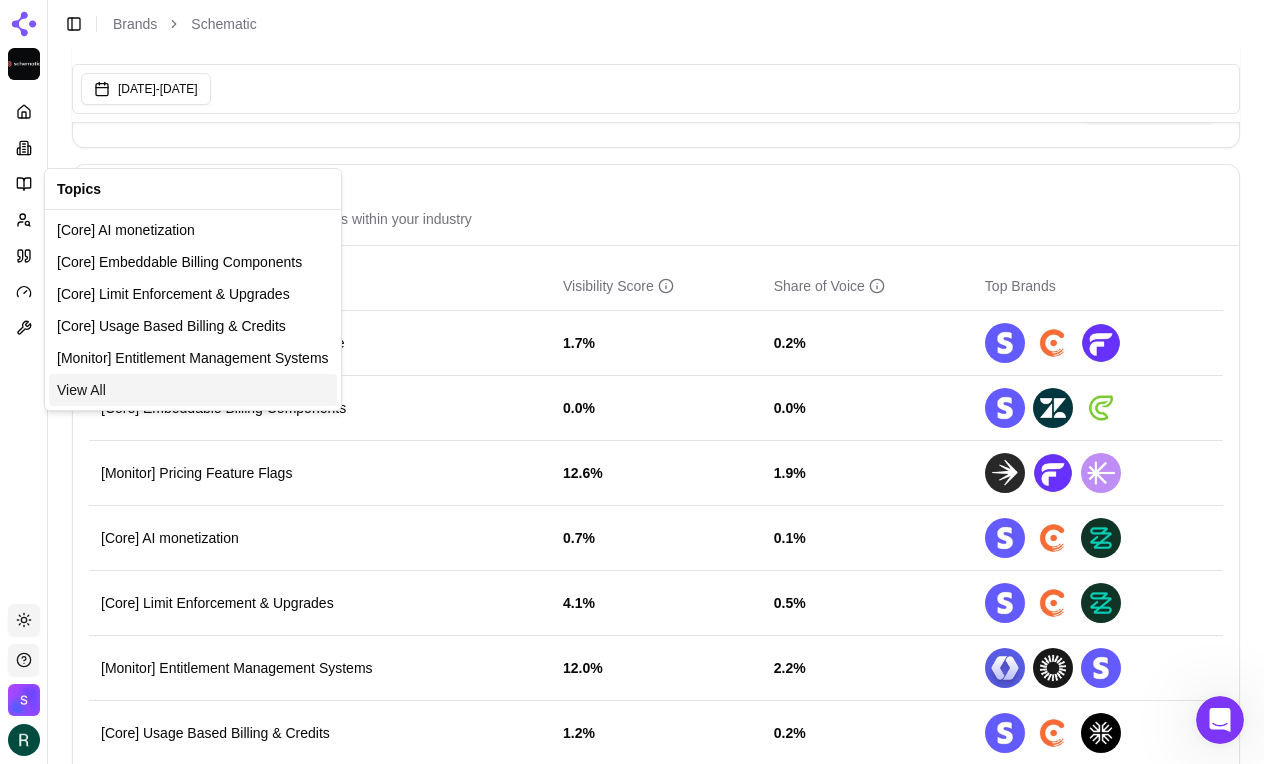 click on "View All" at bounding box center (81, 390) 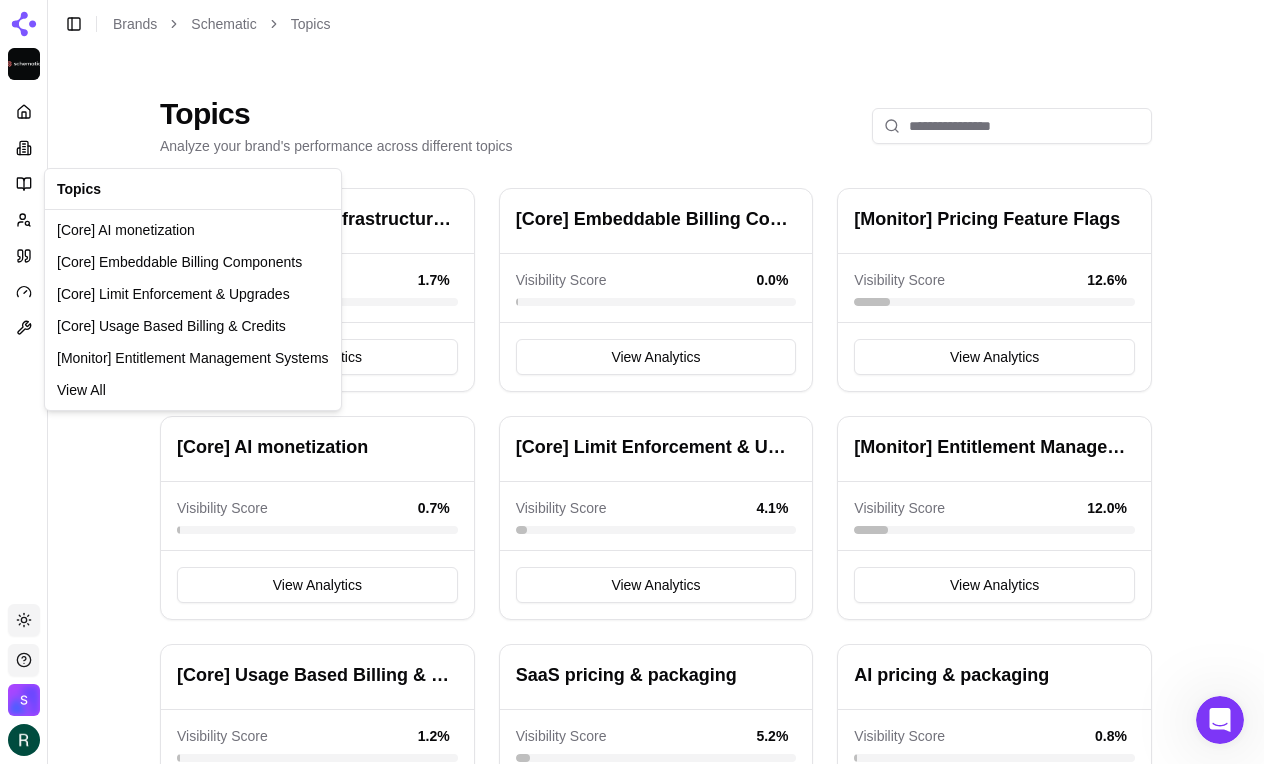click on "Platform Toggle theme Schematic   Toggle Sidebar Brands Schematic Topics Topics Analyze your brand's performance across different topics [Monitor] Pricing Infrastructure as Code Visibility Score 1.7 % View Analytics [Core] Embeddable Billing Components Visibility Score 0.0 % View Analytics [Monitor] Pricing Feature Flags Visibility Score 12.6 % View Analytics [Core] AI monetization Visibility Score 0.7 % View Analytics [Core] Limit Enforcement & Upgrades Visibility Score 4.1 % View Analytics [Monitor] Entitlement Management Systems Visibility Score 12.0 % View Analytics [Core] Usage Based Billing & Credits Visibility Score 1.2 % View Analytics SaaS pricing & packaging Visibility Score 5.2 % View Analytics AI pricing & packaging  Visibility Score 0.8 % View Analytics upgrade/downgrade Visibility Score 0.7 % View Analytics AI monetization Visibility Score 0.5 % View Analytics Credit burndown Visibility Score 0.6 % View Analytics Embeddable Billing Components Visibility Score 1.1 % View Analytics 1.1 % 2.3 %" at bounding box center (632, 1018) 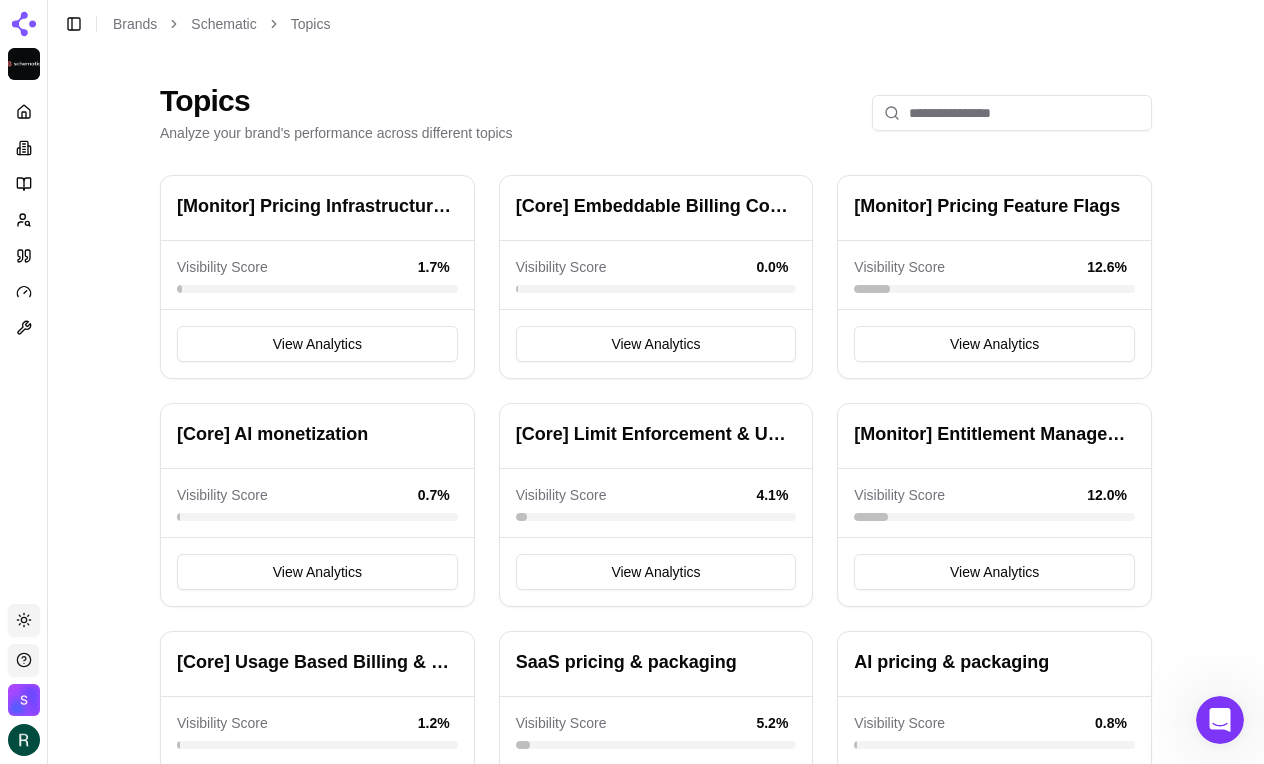 scroll, scrollTop: 0, scrollLeft: 0, axis: both 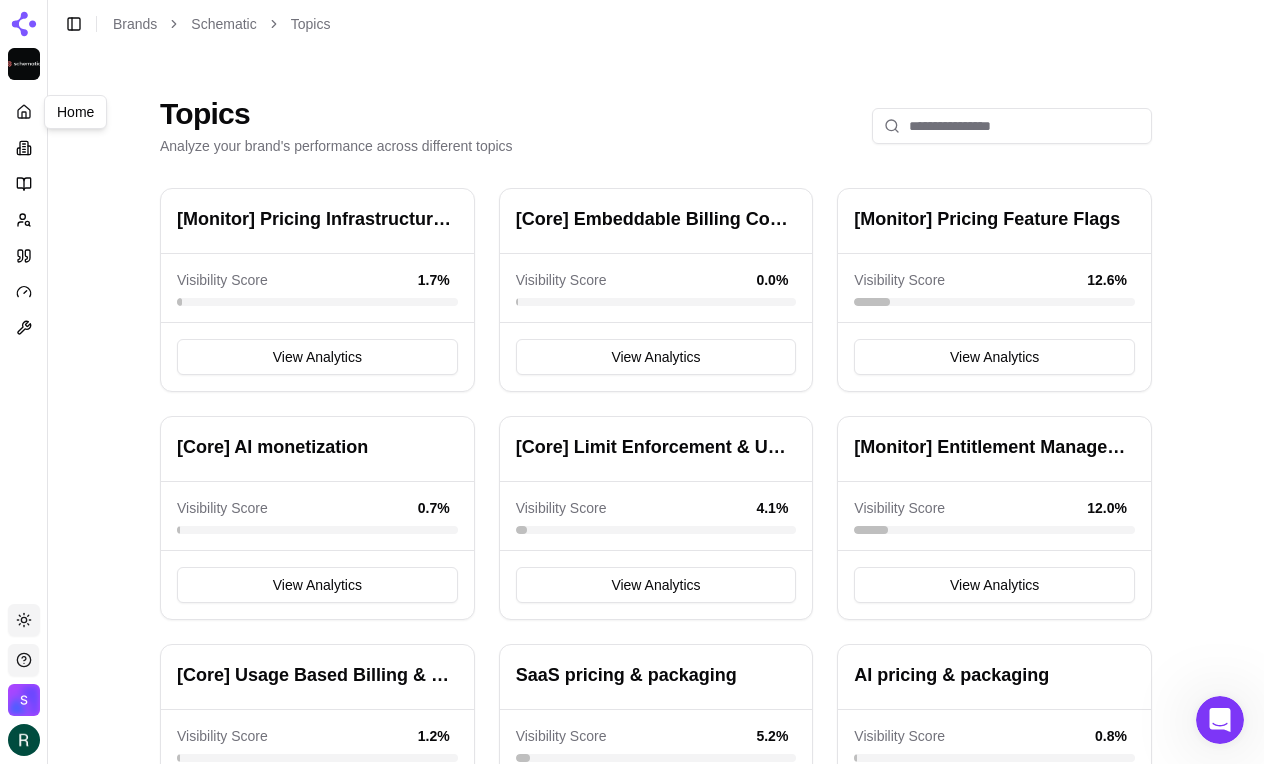 click 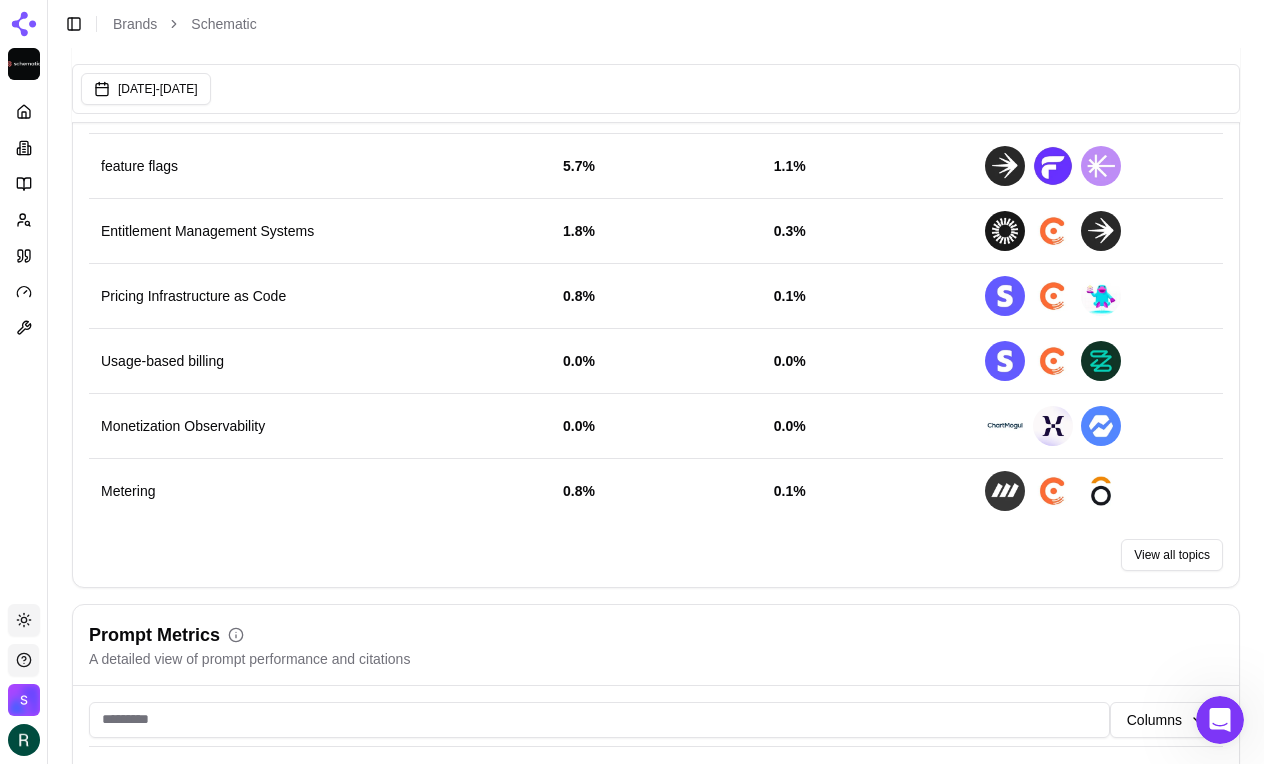 scroll, scrollTop: 1806, scrollLeft: 0, axis: vertical 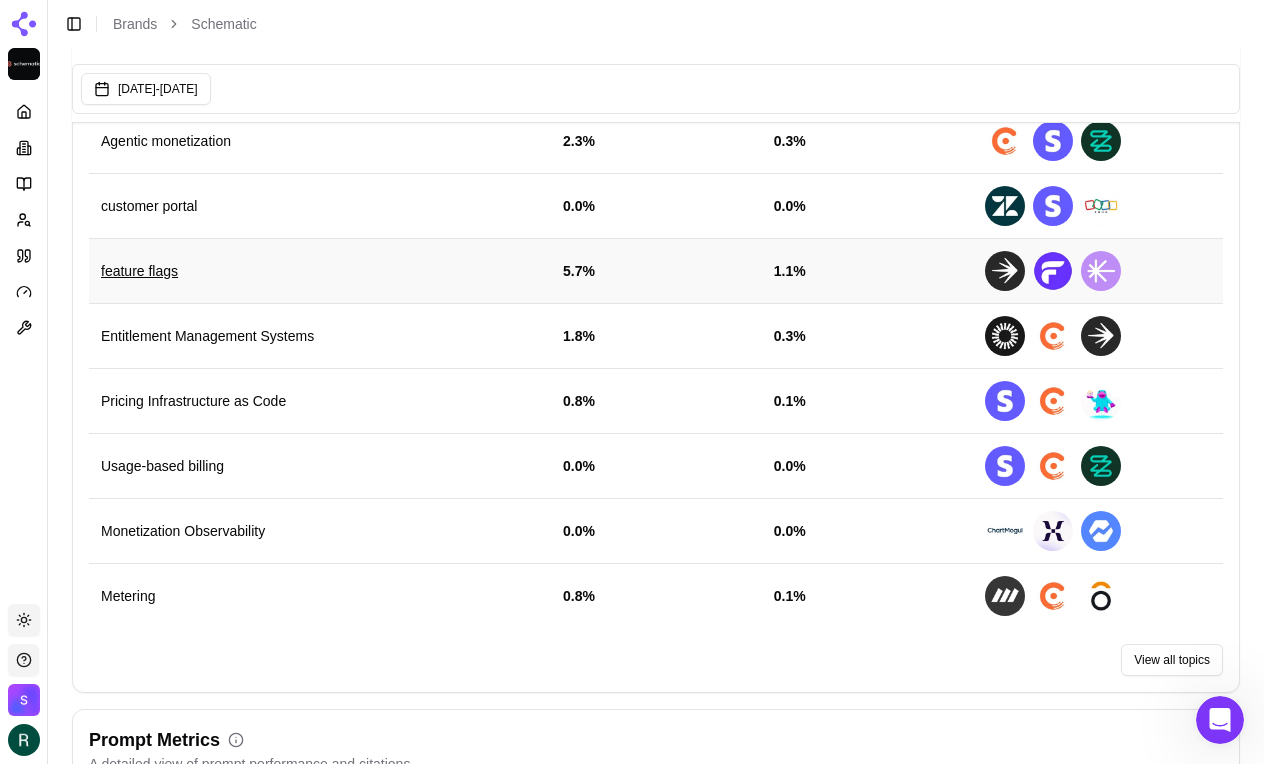 click on "feature flags" at bounding box center (320, 271) 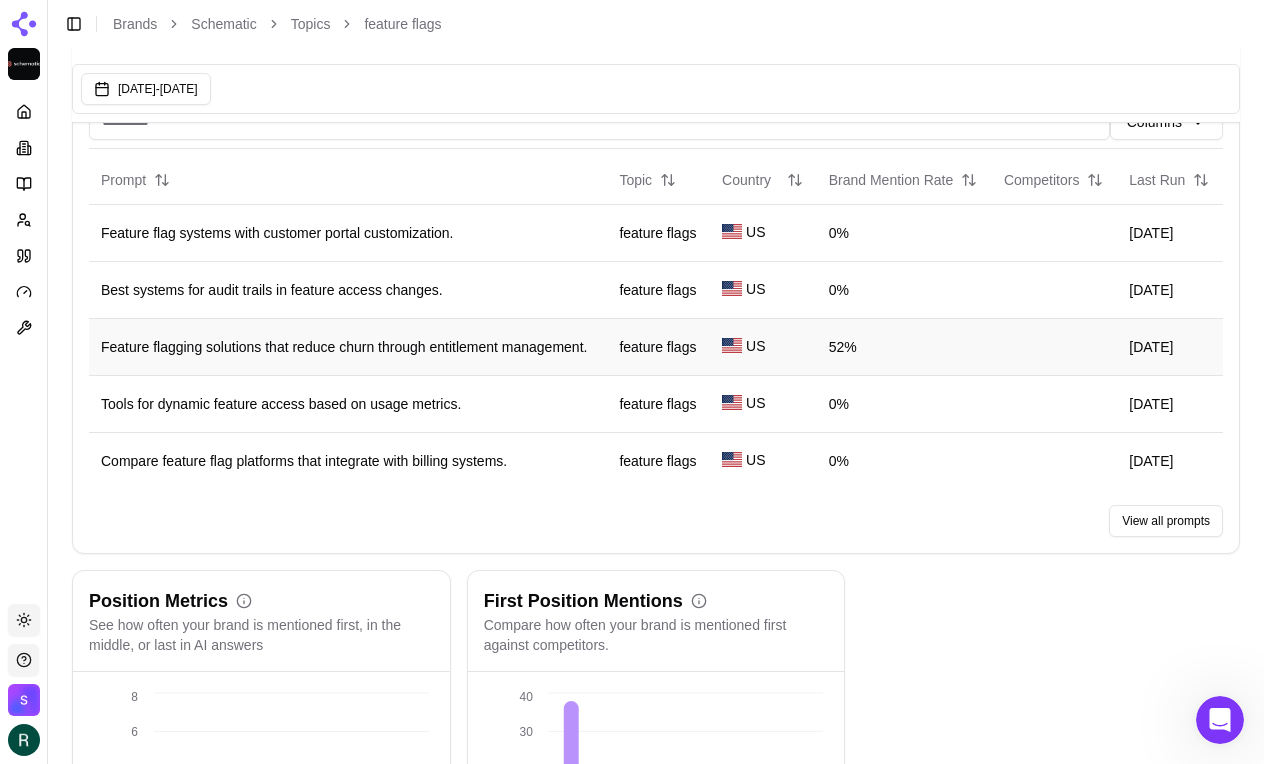 scroll, scrollTop: 1203, scrollLeft: 0, axis: vertical 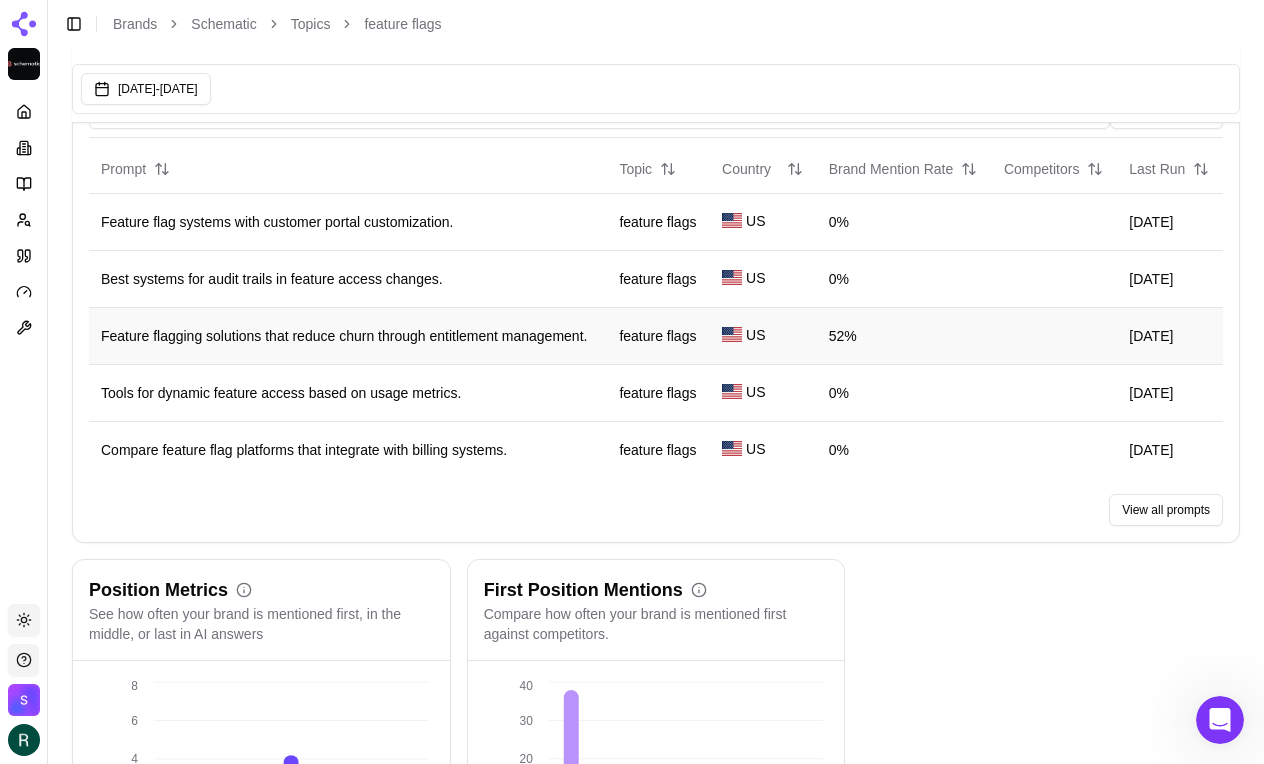 click on "Feature flagging solutions that reduce churn through entitlement management." at bounding box center [344, 336] 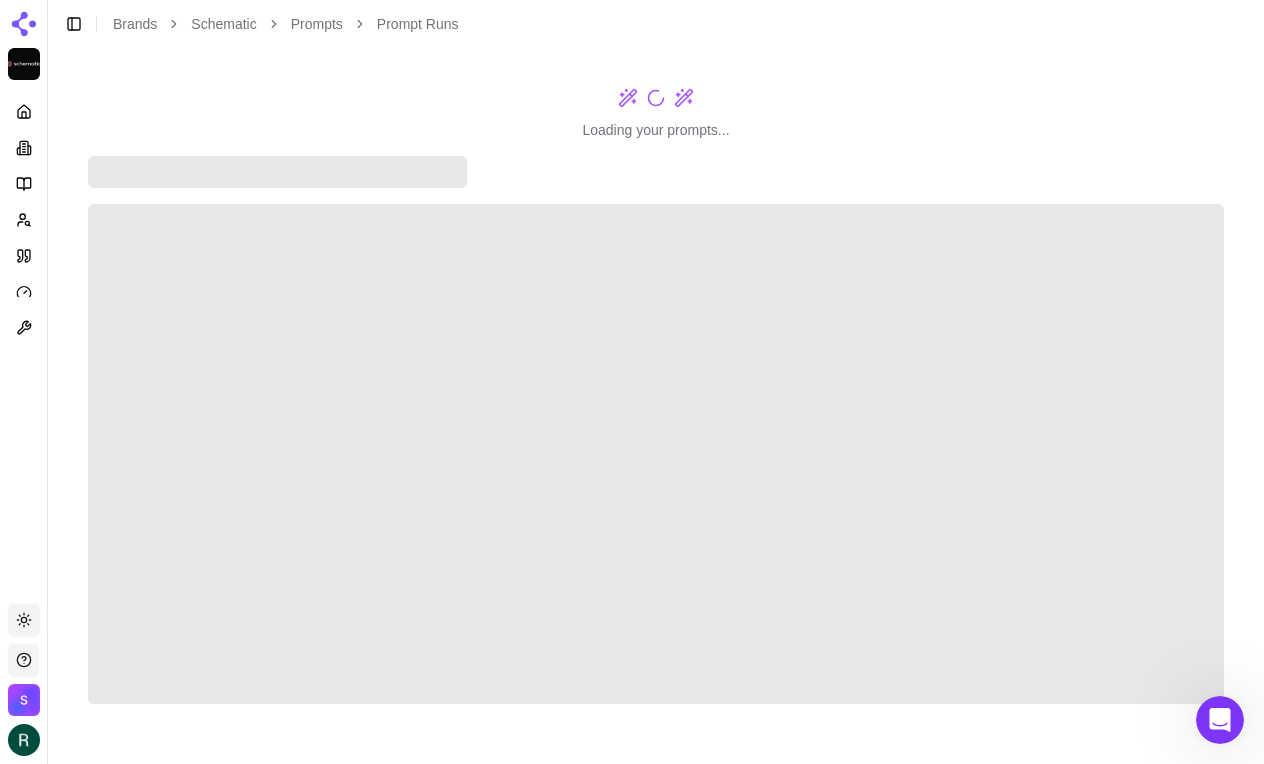 scroll, scrollTop: 0, scrollLeft: 0, axis: both 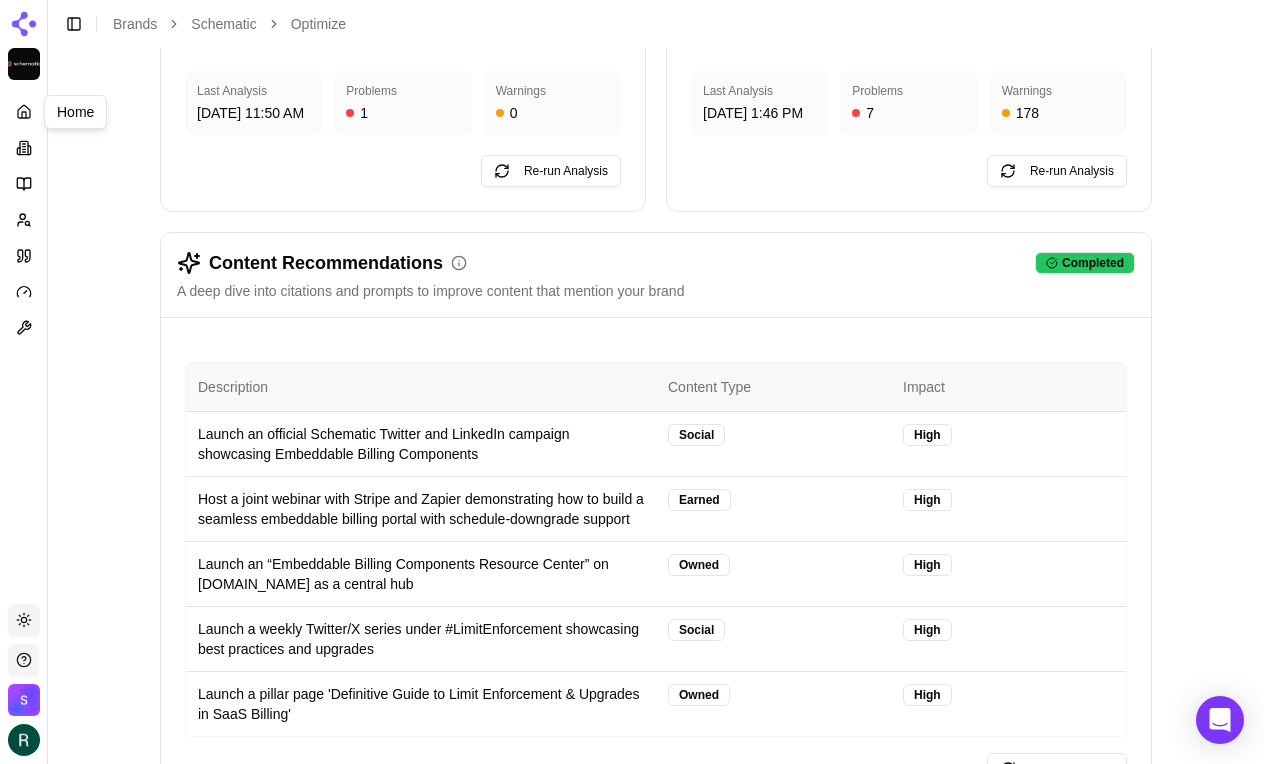 click at bounding box center (24, 112) 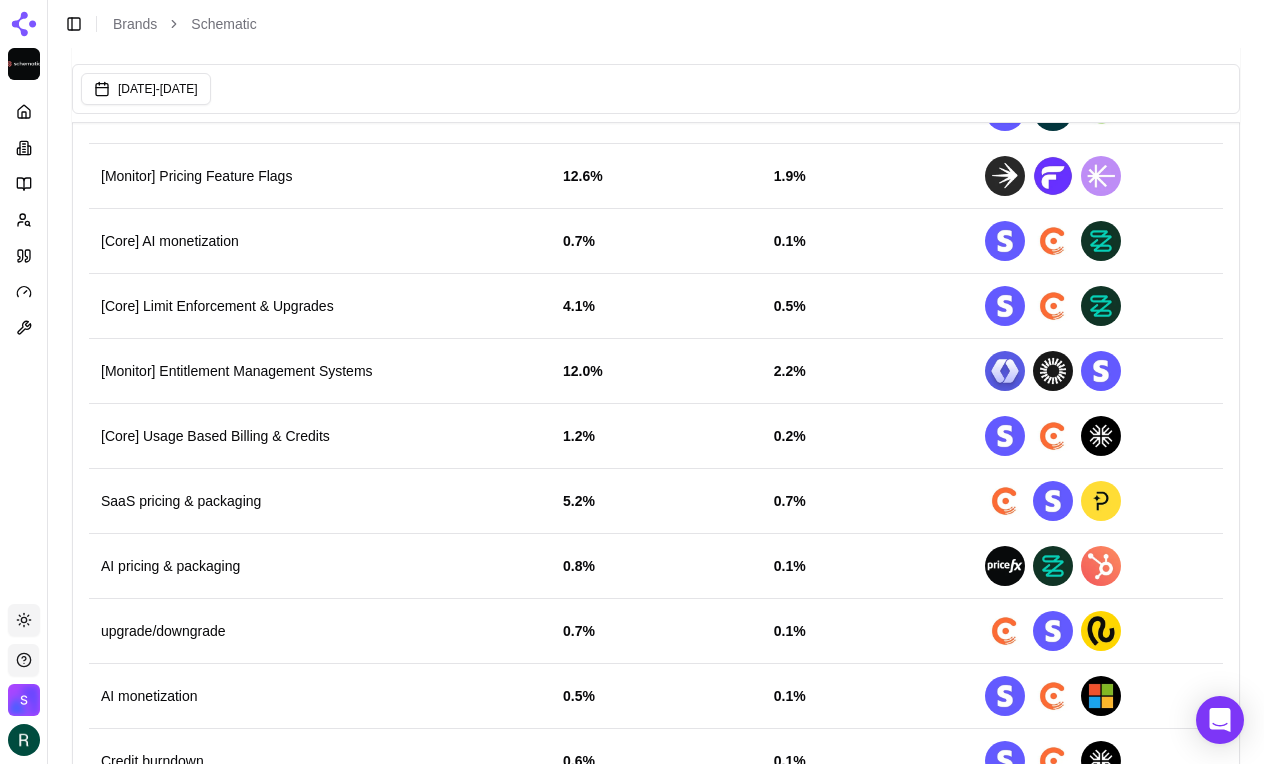 scroll, scrollTop: 923, scrollLeft: 0, axis: vertical 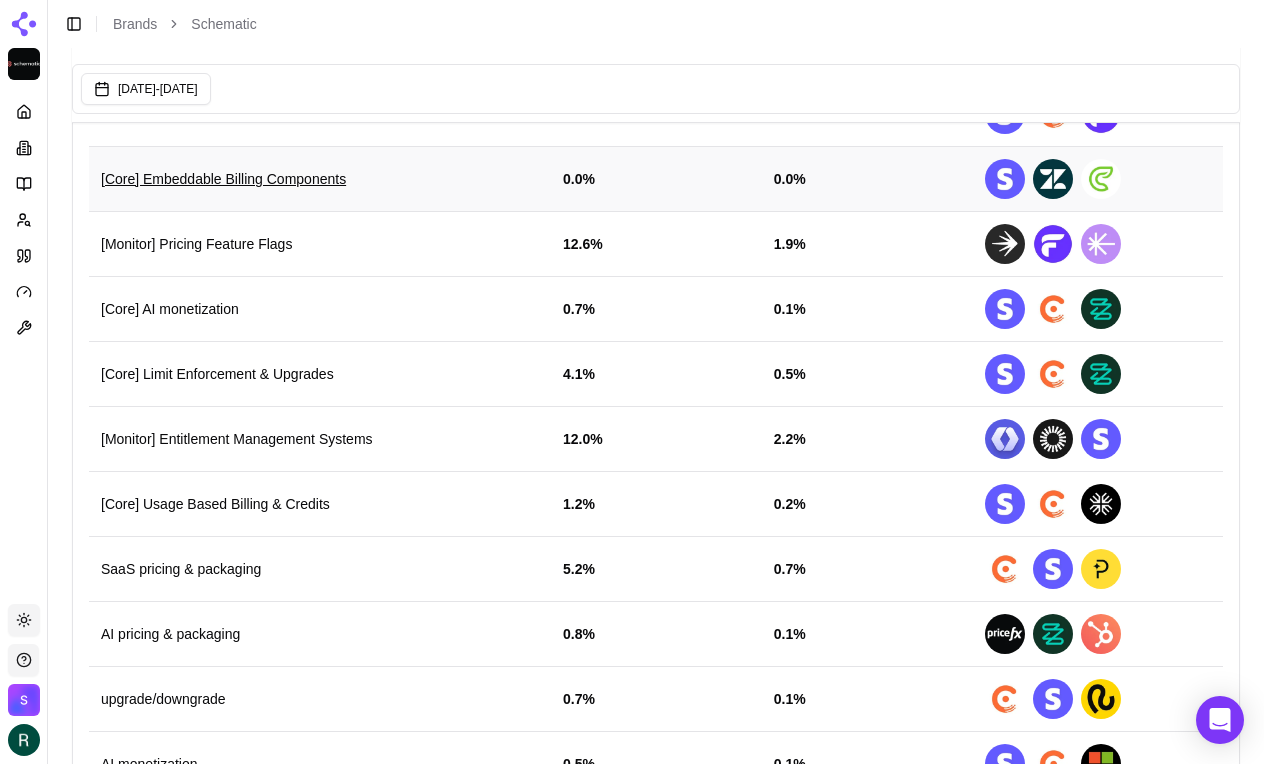 click on "[Core] Embeddable Billing Components" at bounding box center (320, 179) 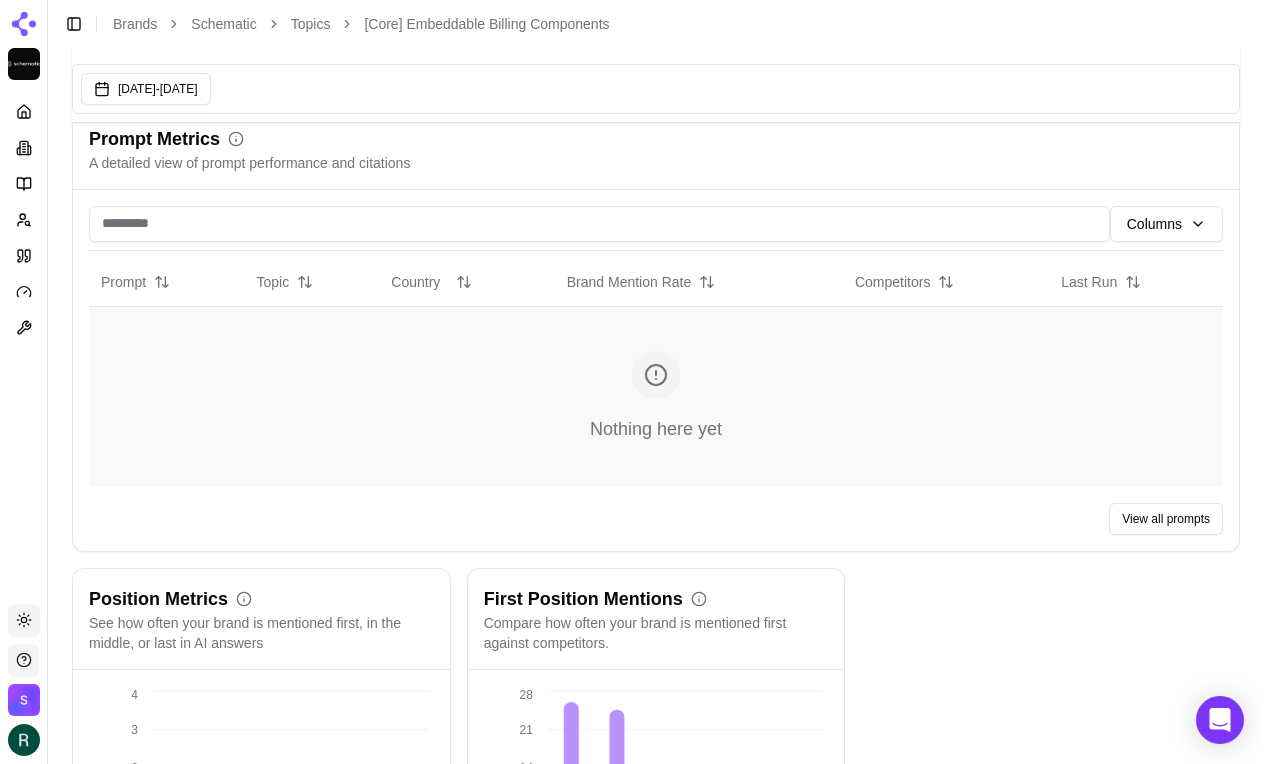 scroll, scrollTop: 1082, scrollLeft: 0, axis: vertical 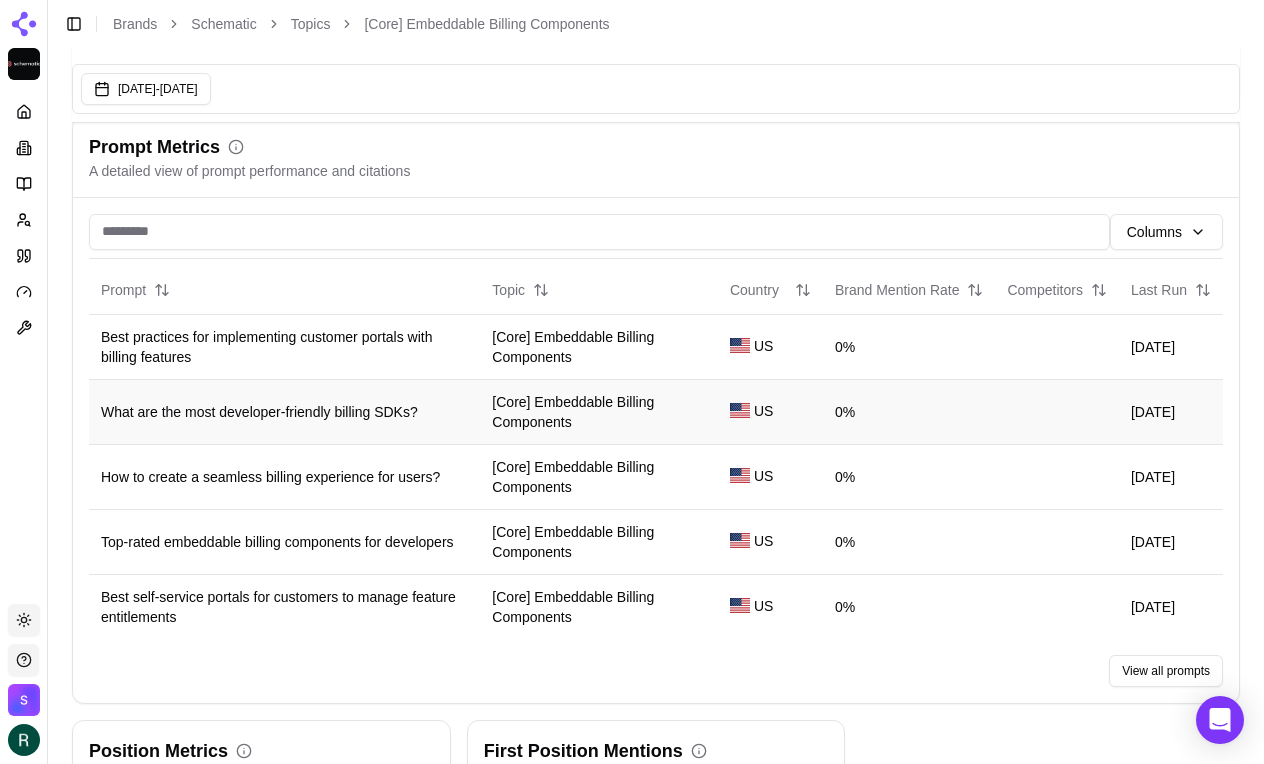 click on "What are the most developer-friendly billing SDKs?" at bounding box center [259, 412] 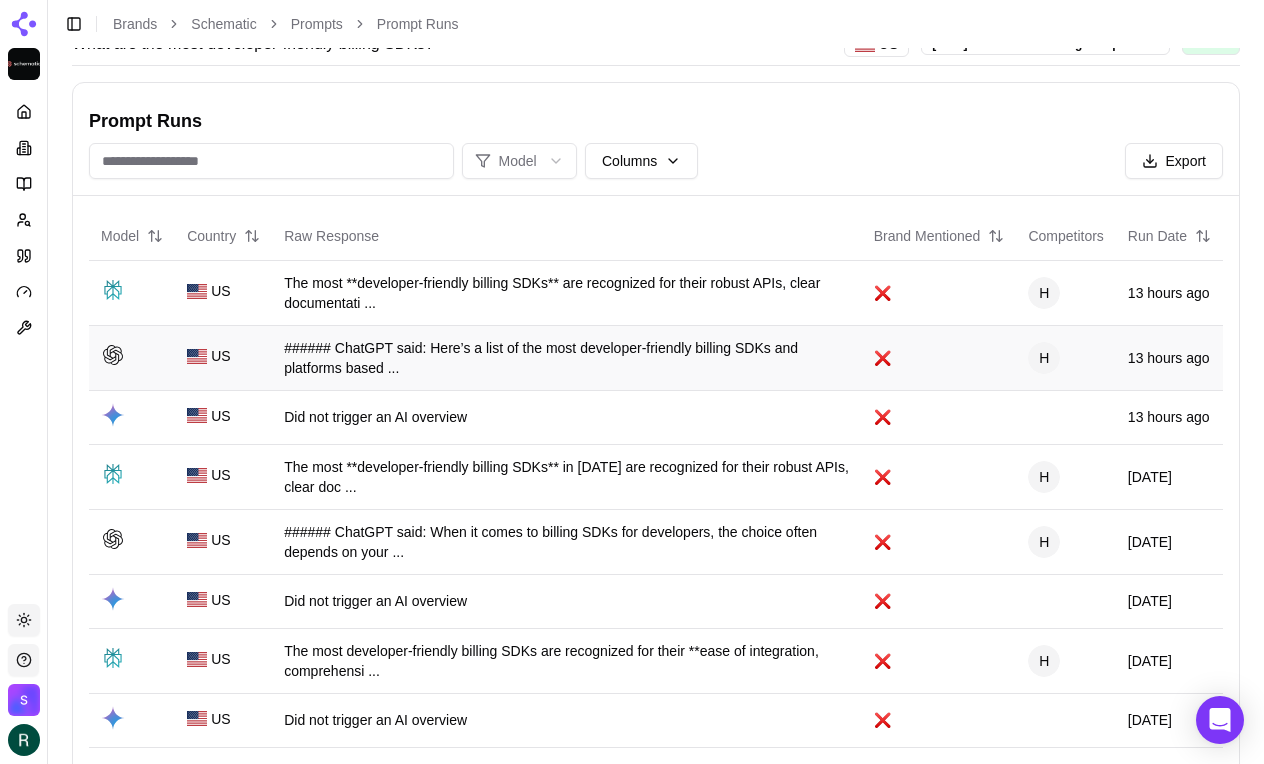 scroll, scrollTop: 60, scrollLeft: 0, axis: vertical 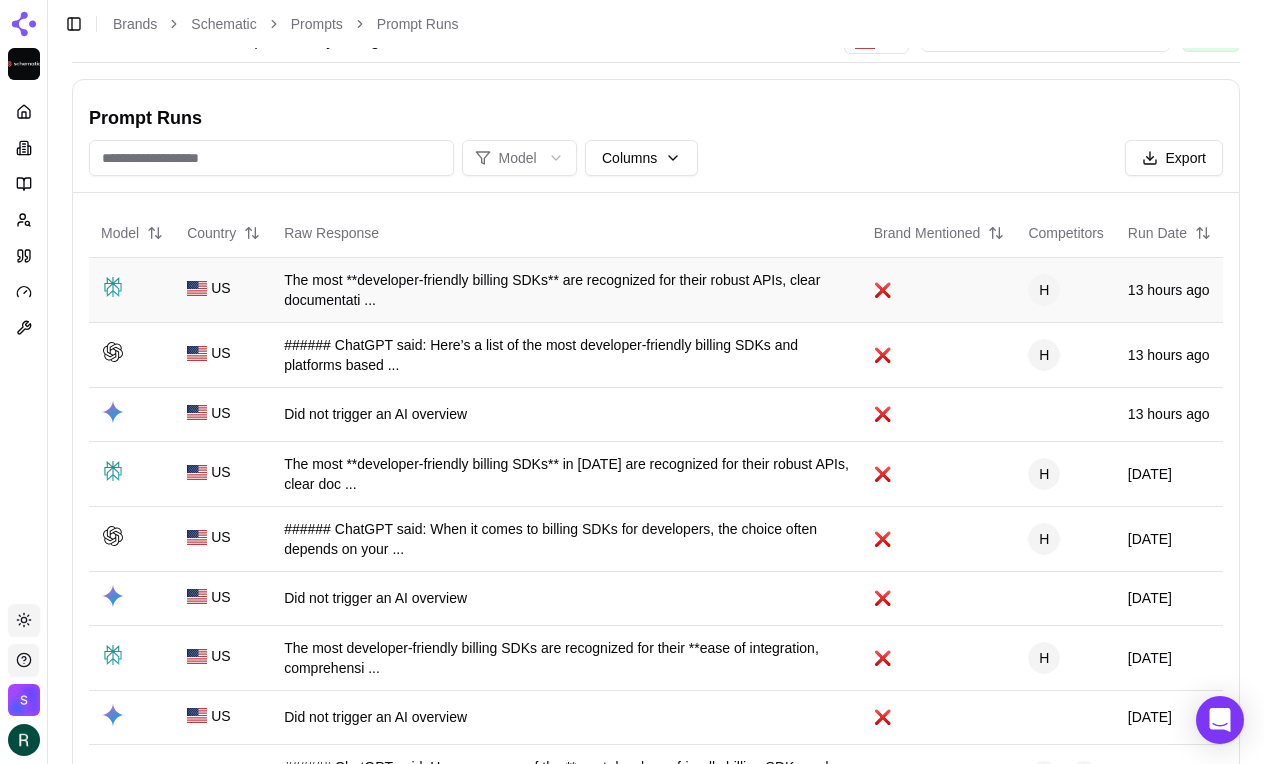 click on "The most
**developer-friendly billing SDKs**
are recognized for their robust APIs, clear documentati   ..." at bounding box center (567, 290) 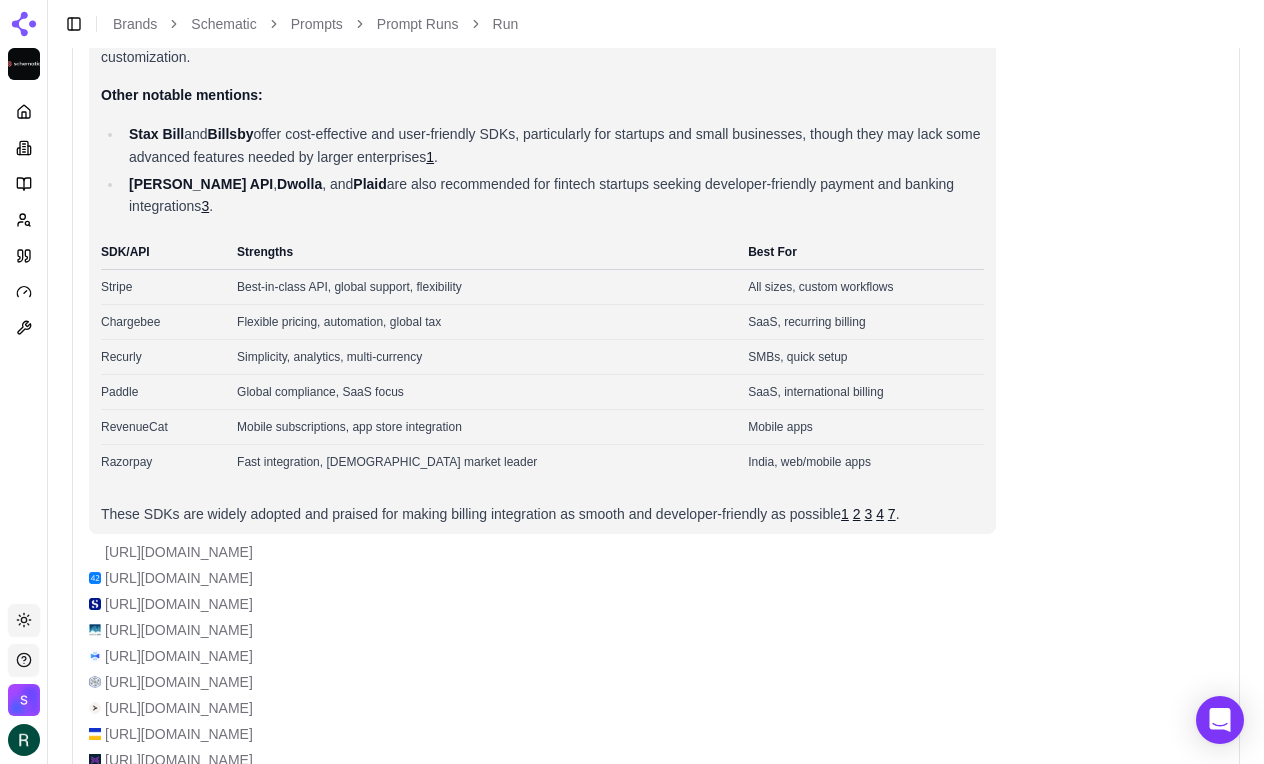 scroll, scrollTop: 990, scrollLeft: 0, axis: vertical 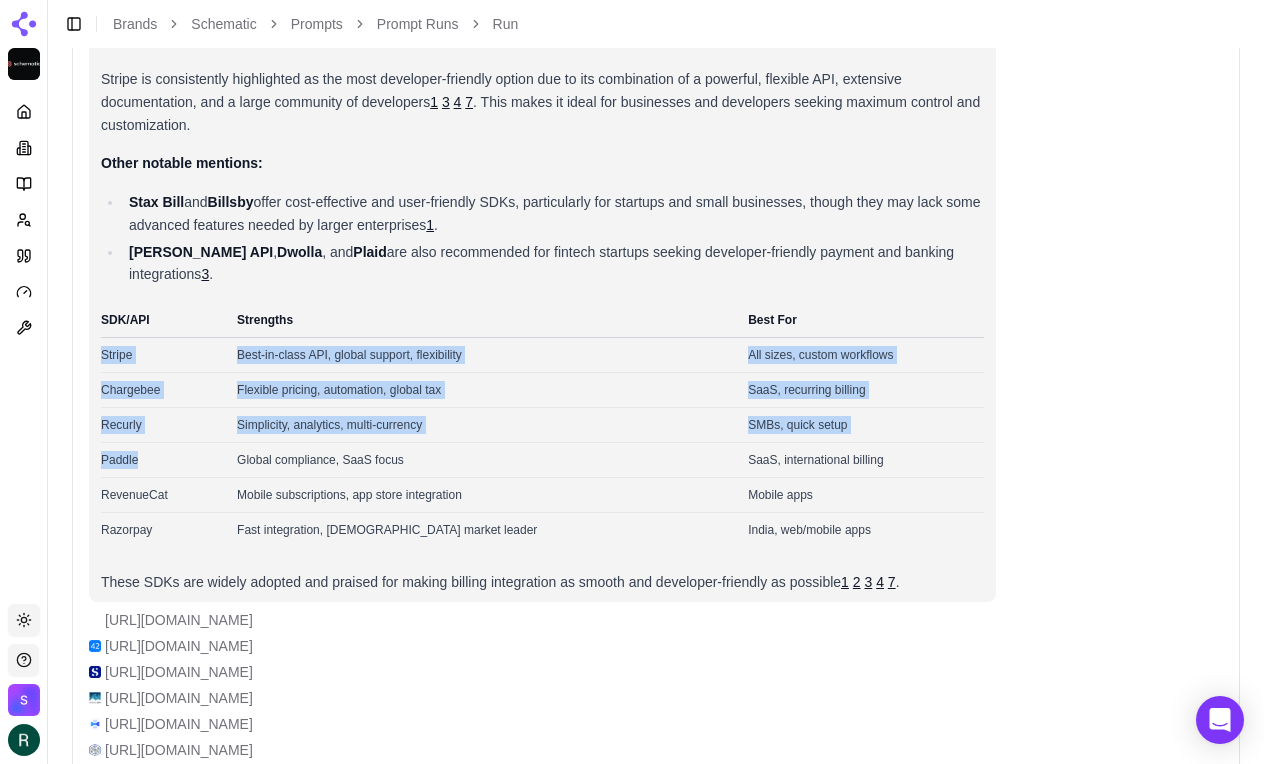 drag, startPoint x: 104, startPoint y: 337, endPoint x: 140, endPoint y: 447, distance: 115.74109 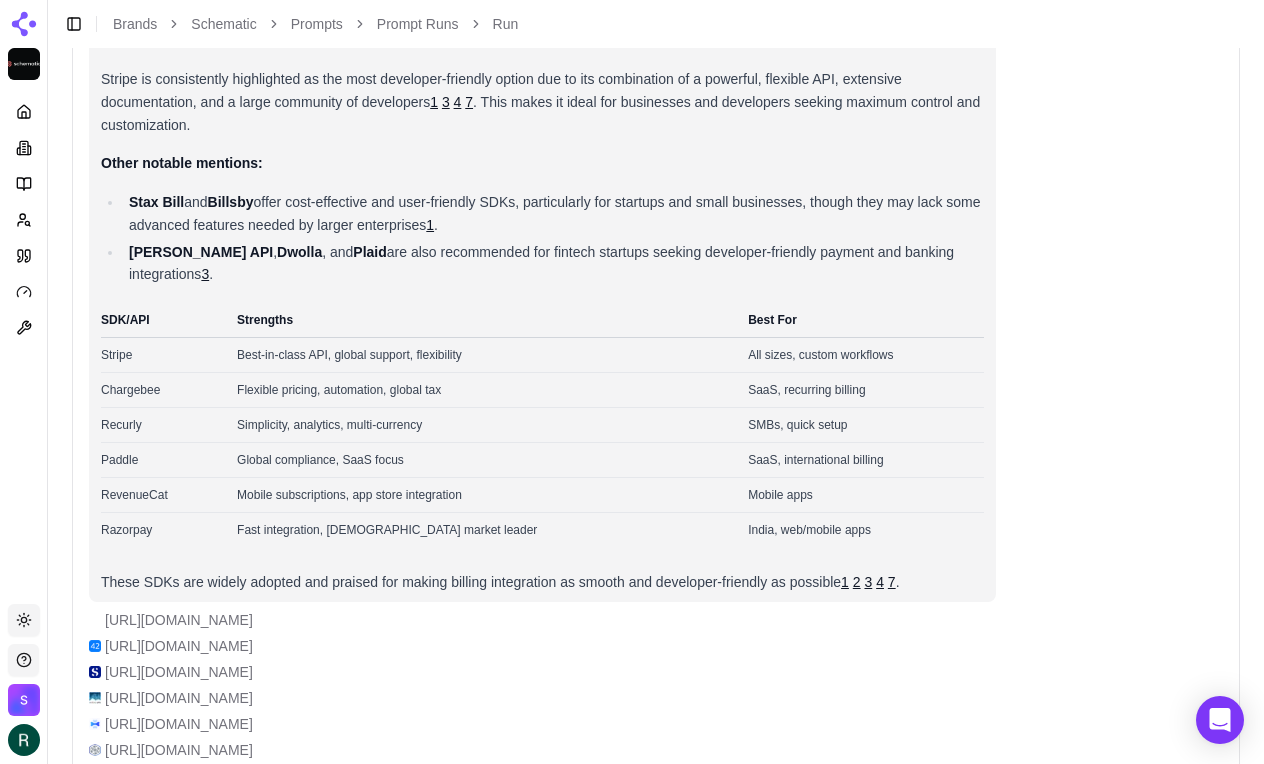 click 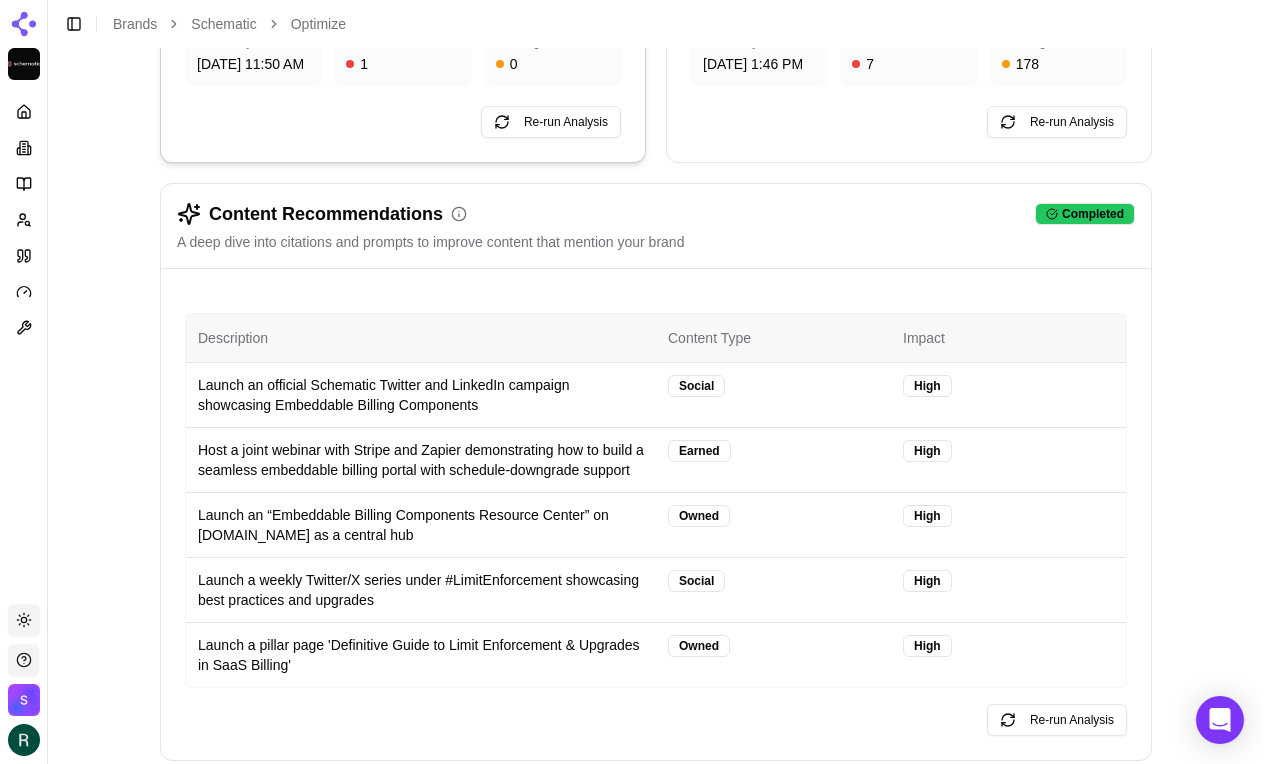 scroll, scrollTop: 264, scrollLeft: 0, axis: vertical 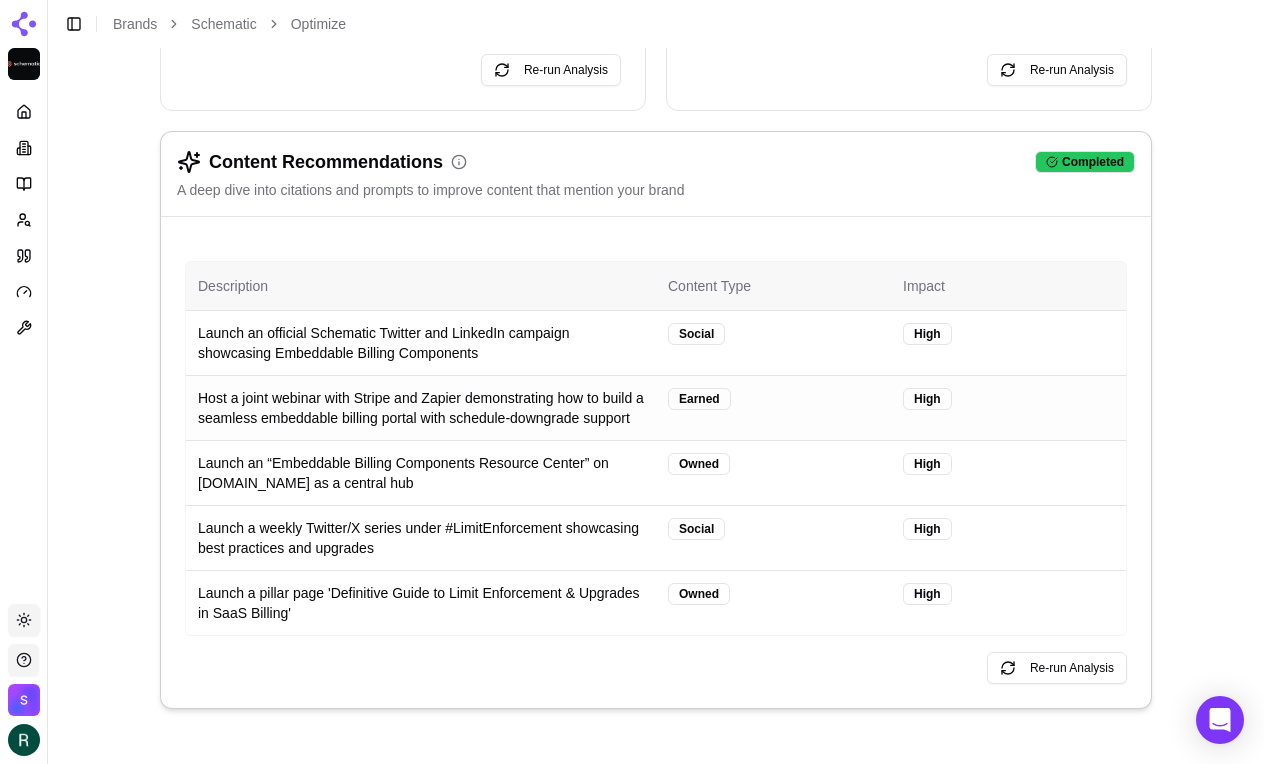 click on "Host a joint webinar with Stripe and Zapier demonstrating how to build a seamless embeddable billing portal with schedule-downgrade support" at bounding box center [421, 407] 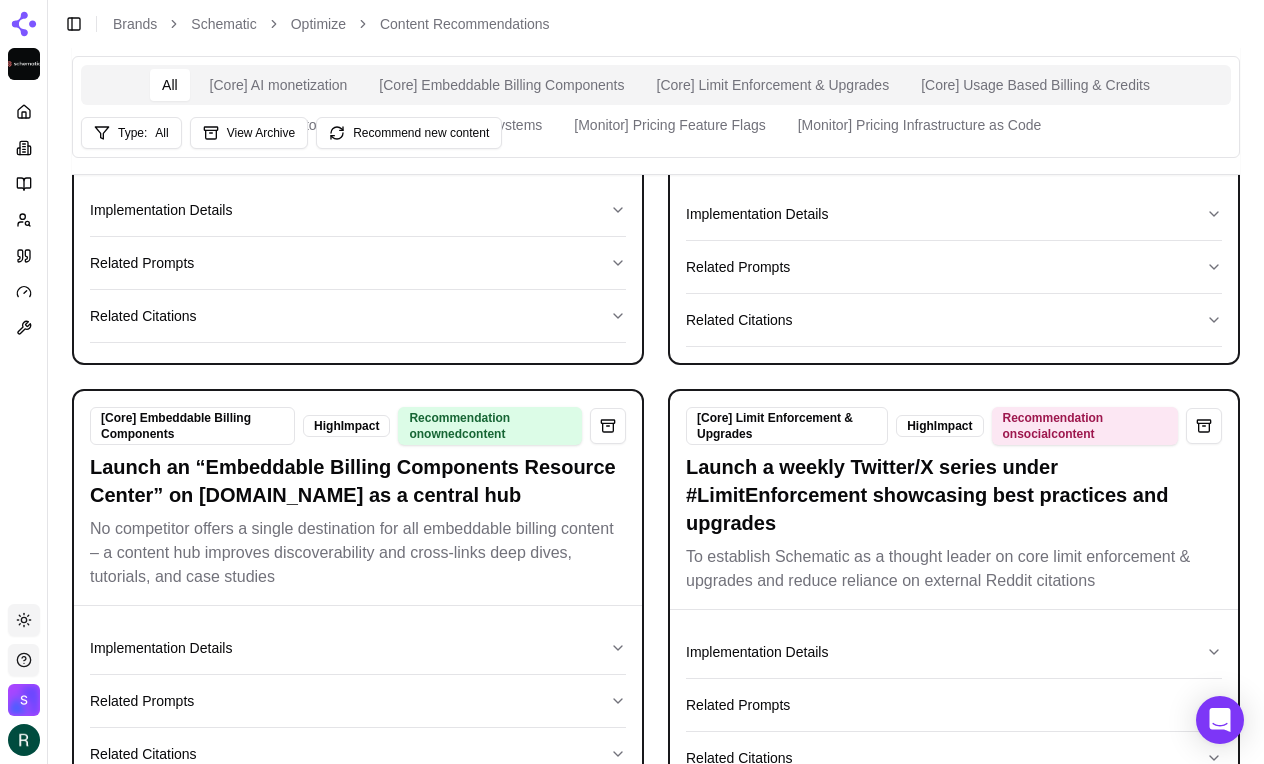 scroll, scrollTop: 0, scrollLeft: 0, axis: both 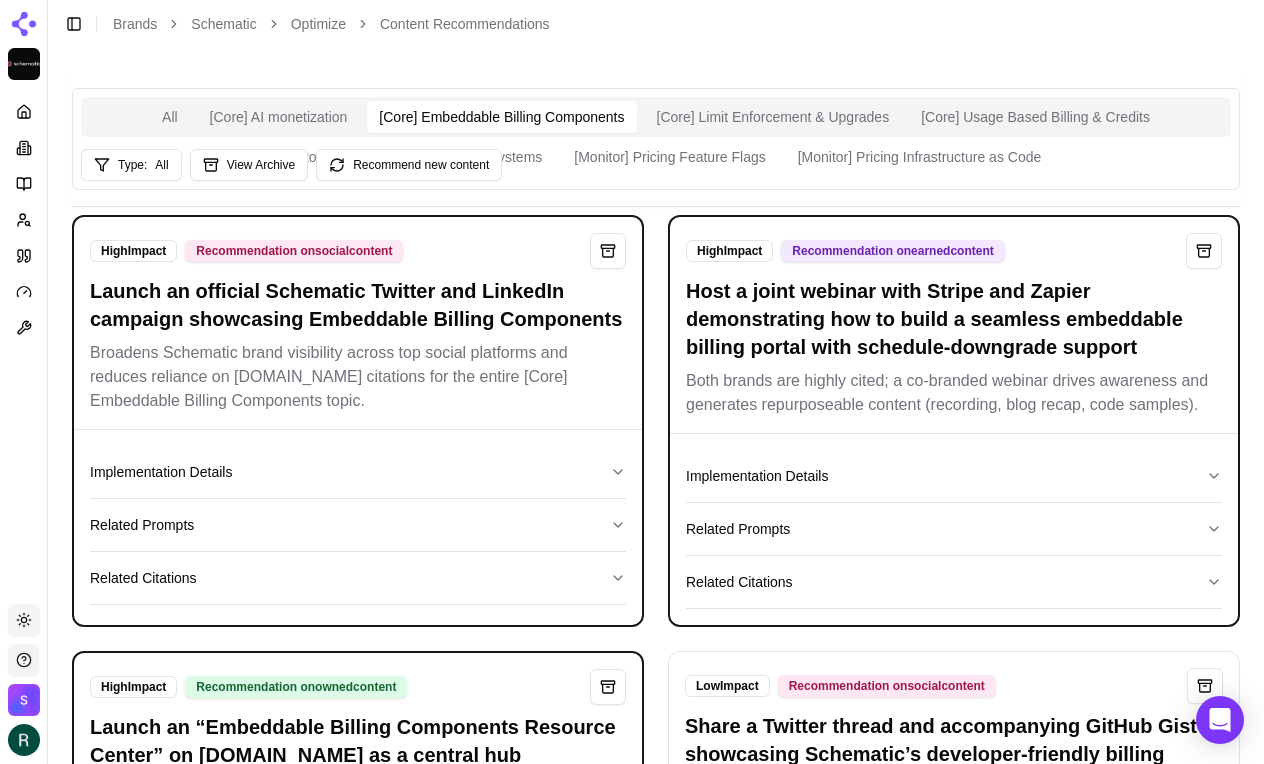click on "[Core] Embeddable Billing Components" at bounding box center (501, 117) 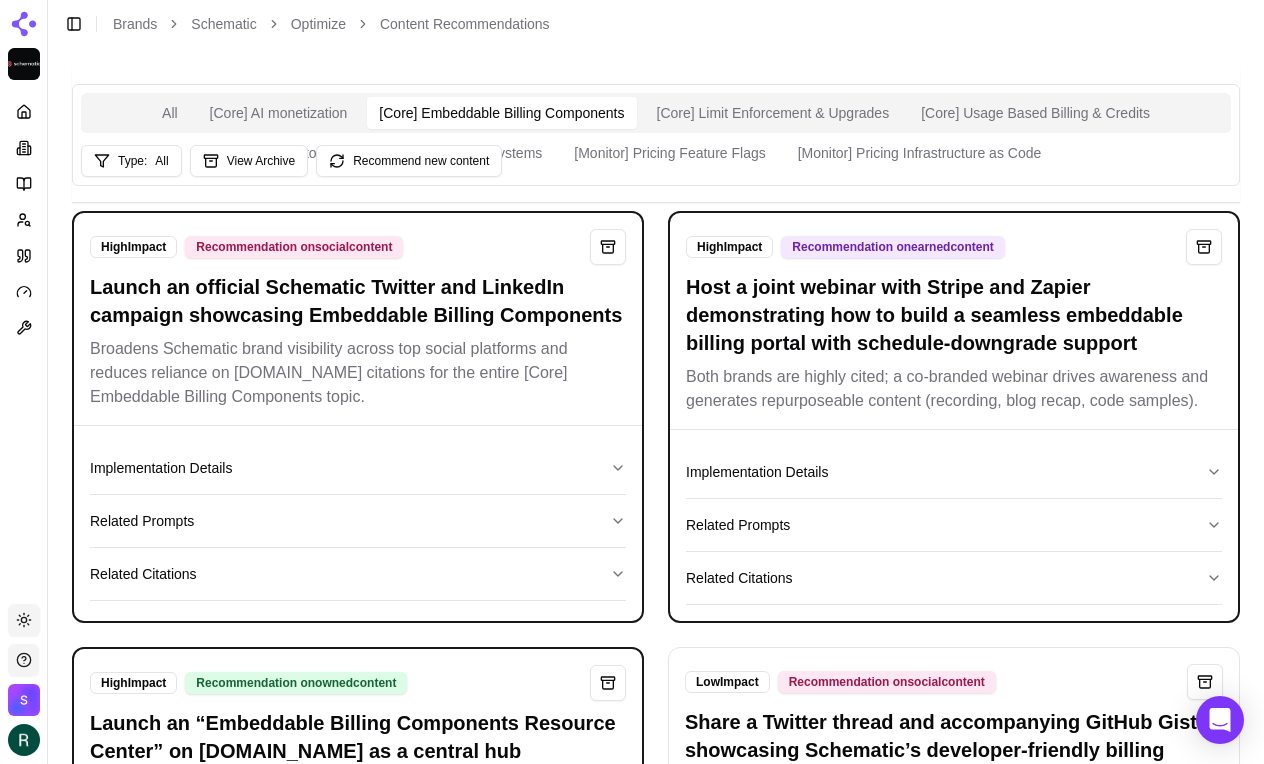 drag, startPoint x: 199, startPoint y: 245, endPoint x: 434, endPoint y: 245, distance: 235 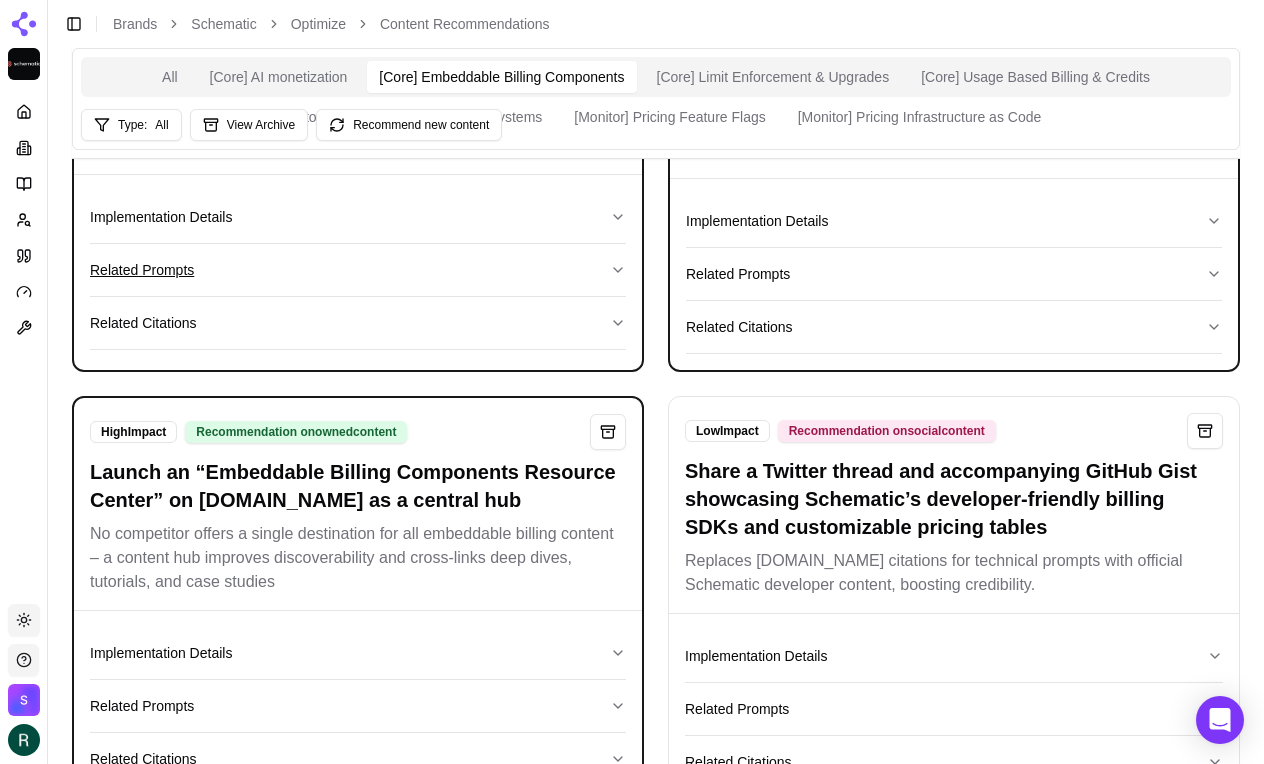 scroll, scrollTop: 282, scrollLeft: 0, axis: vertical 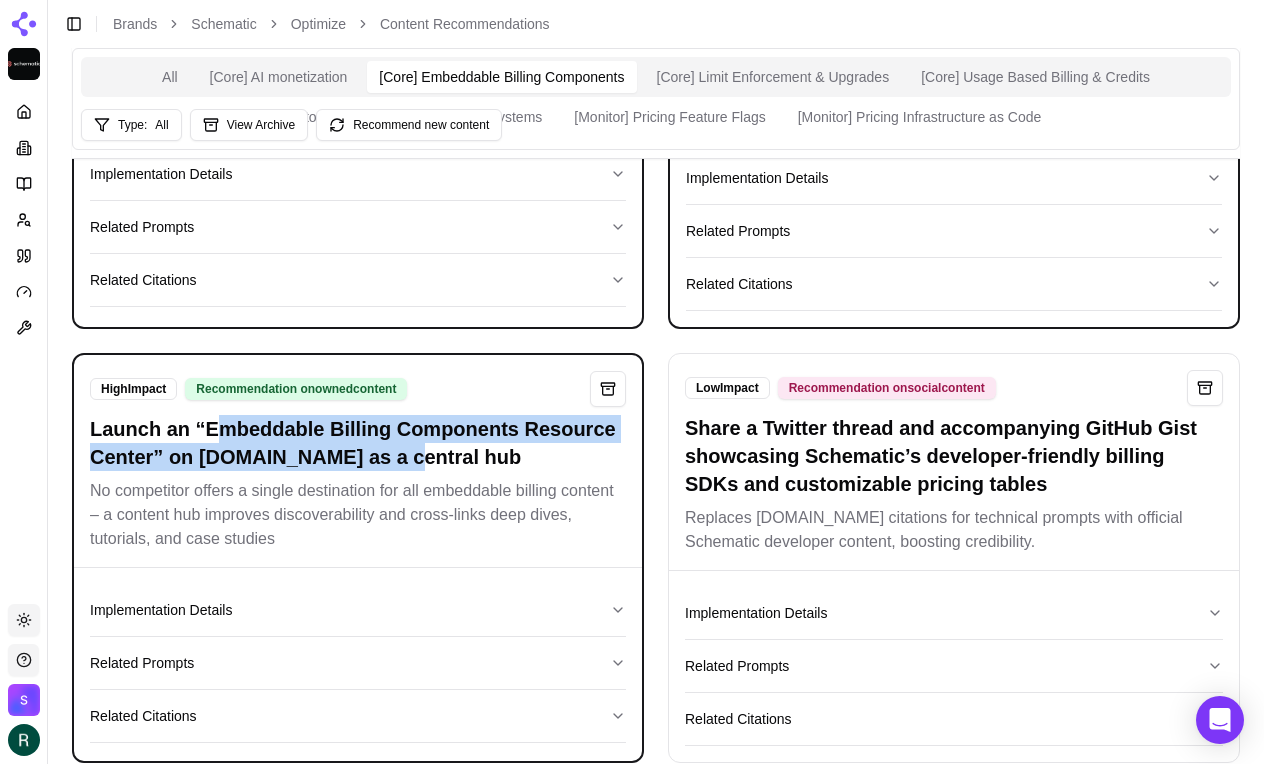 drag, startPoint x: 214, startPoint y: 428, endPoint x: 402, endPoint y: 443, distance: 188.59746 